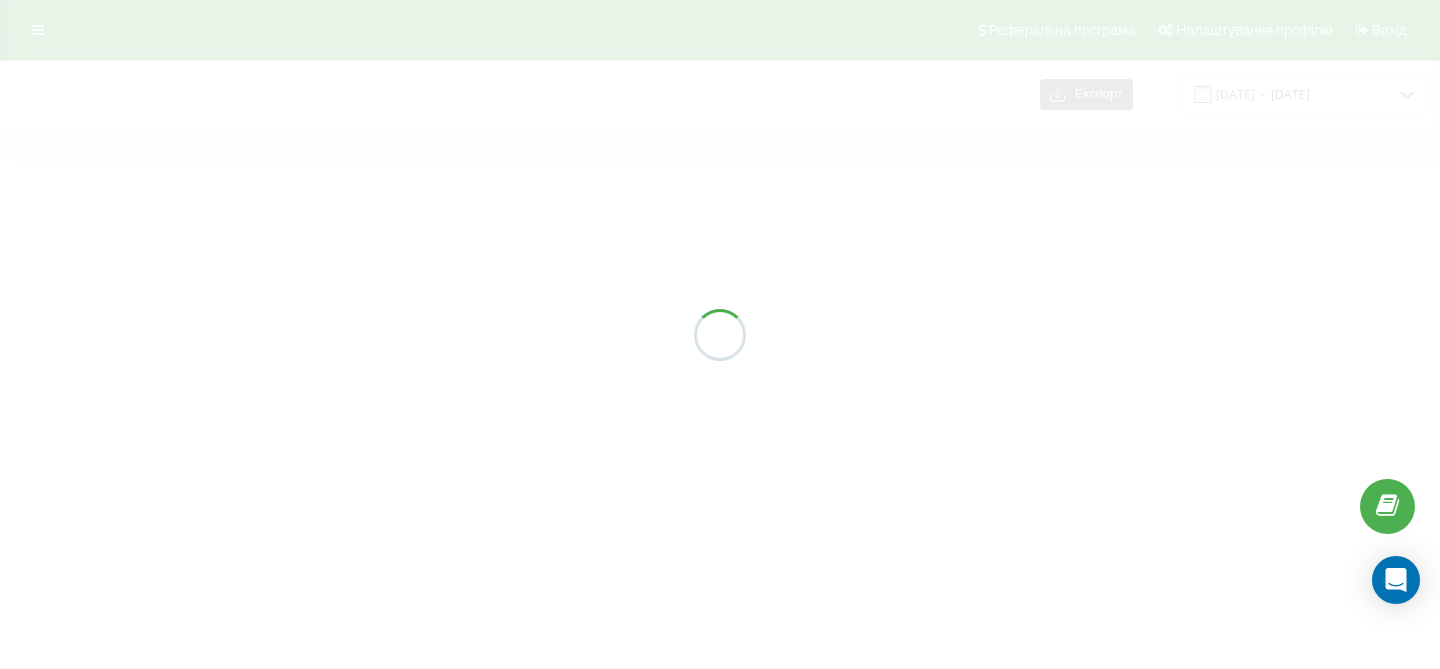 scroll, scrollTop: 0, scrollLeft: 0, axis: both 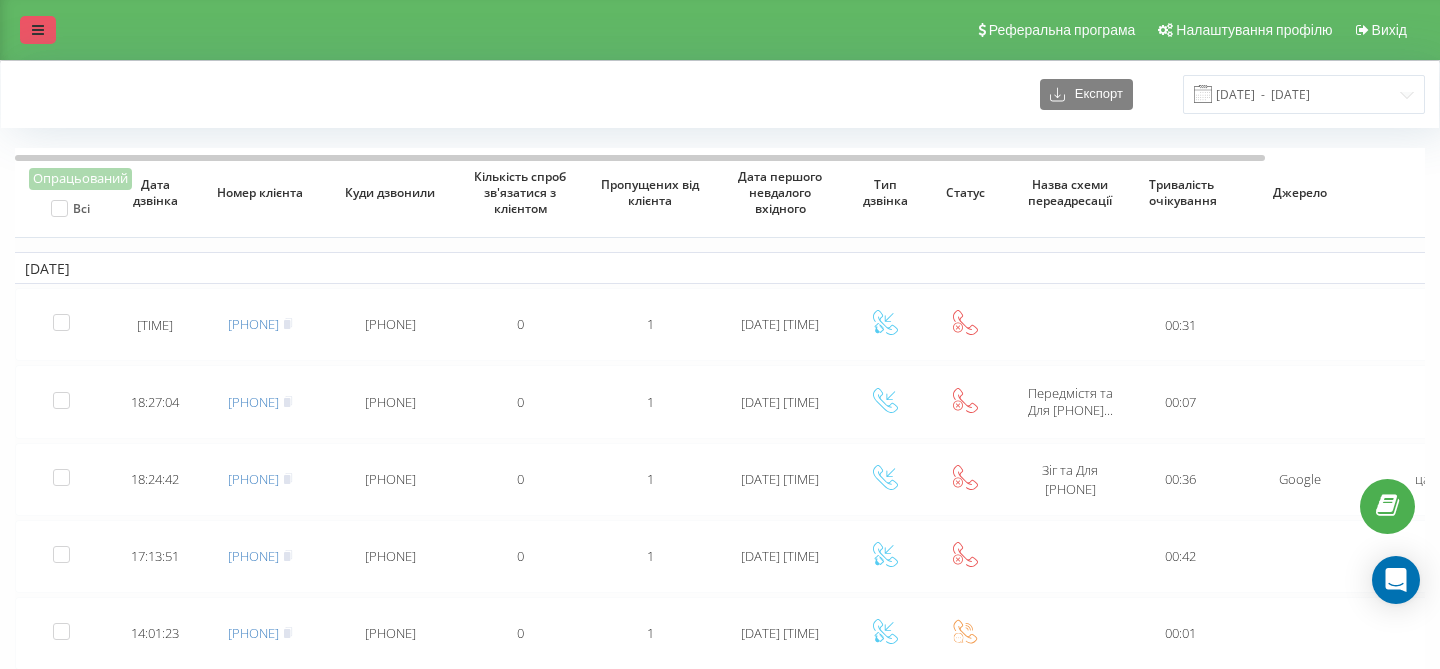 click at bounding box center [38, 30] 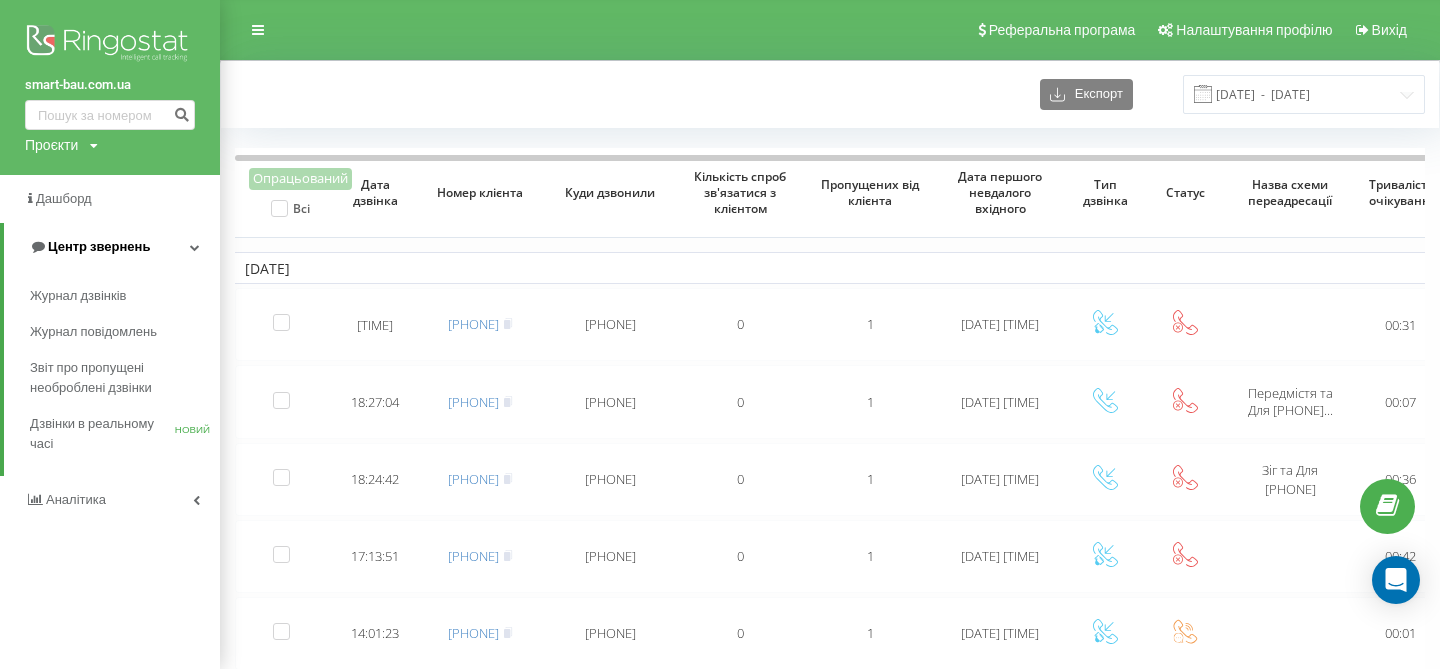 click at bounding box center [195, 247] 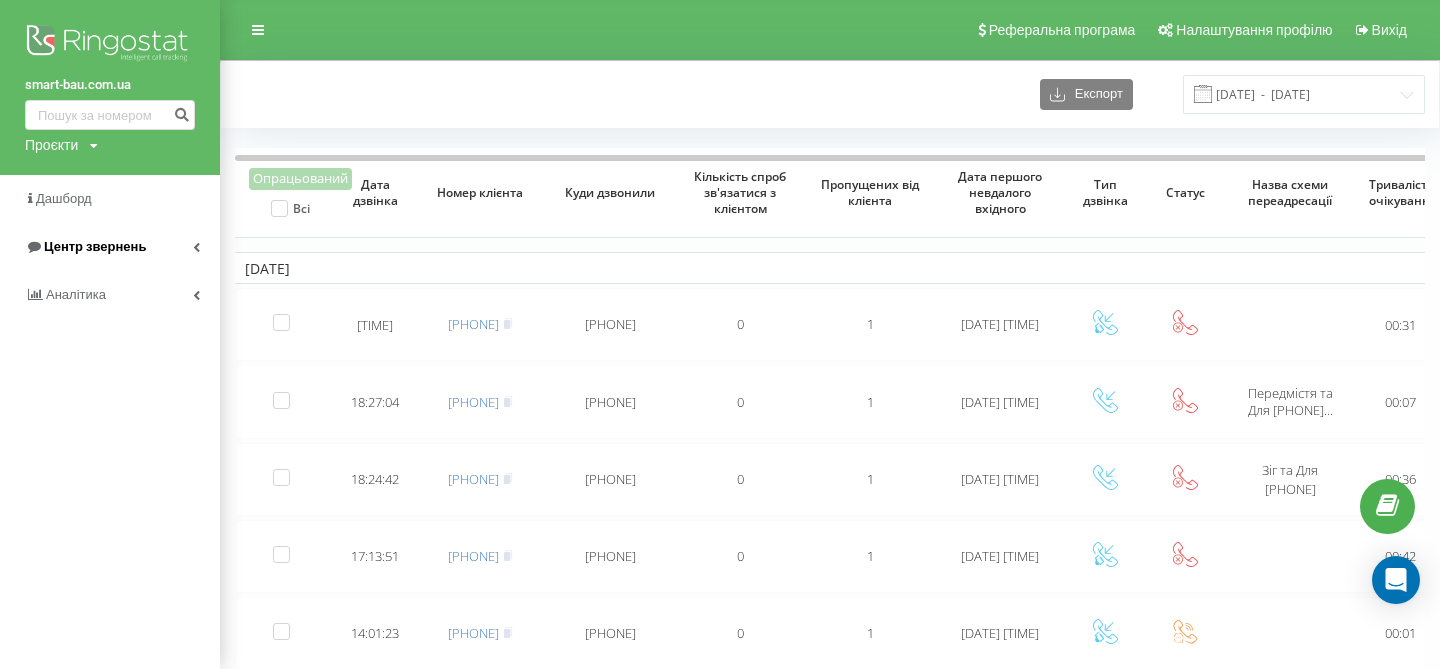 click at bounding box center [196, 247] 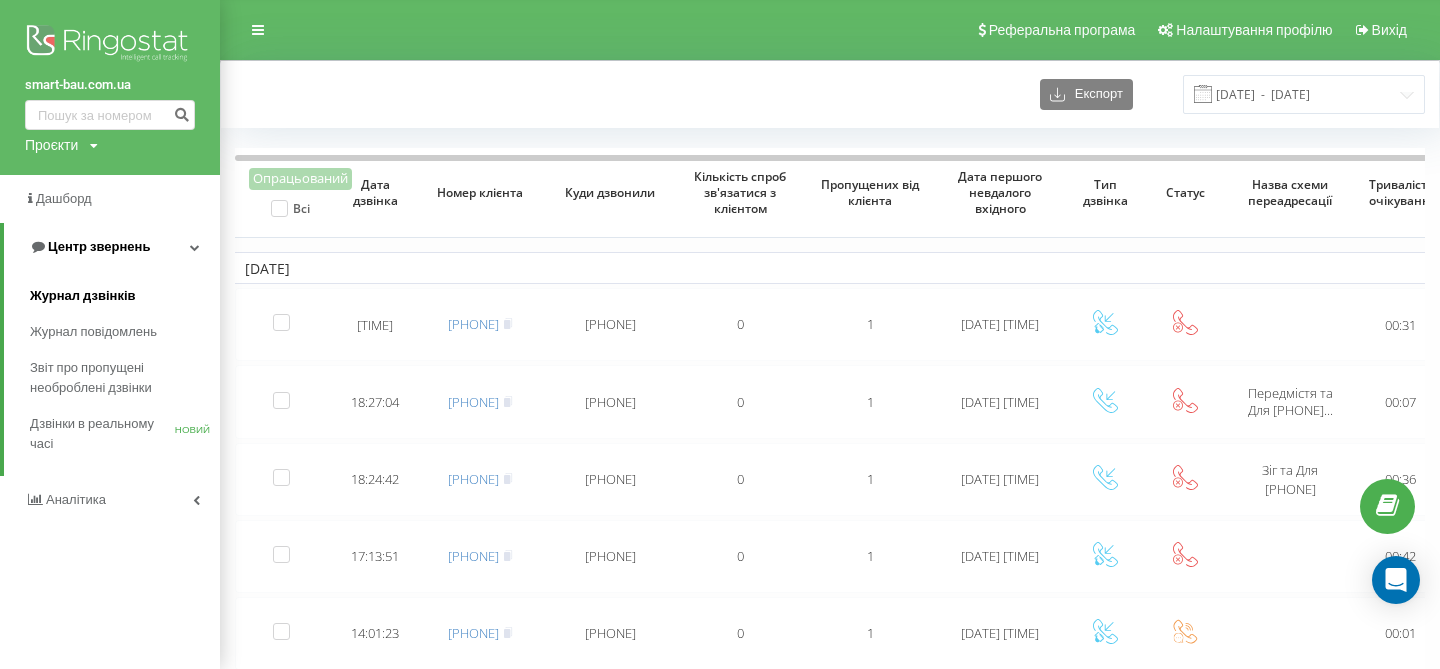 click on "Журнал дзвінків" at bounding box center (83, 295) 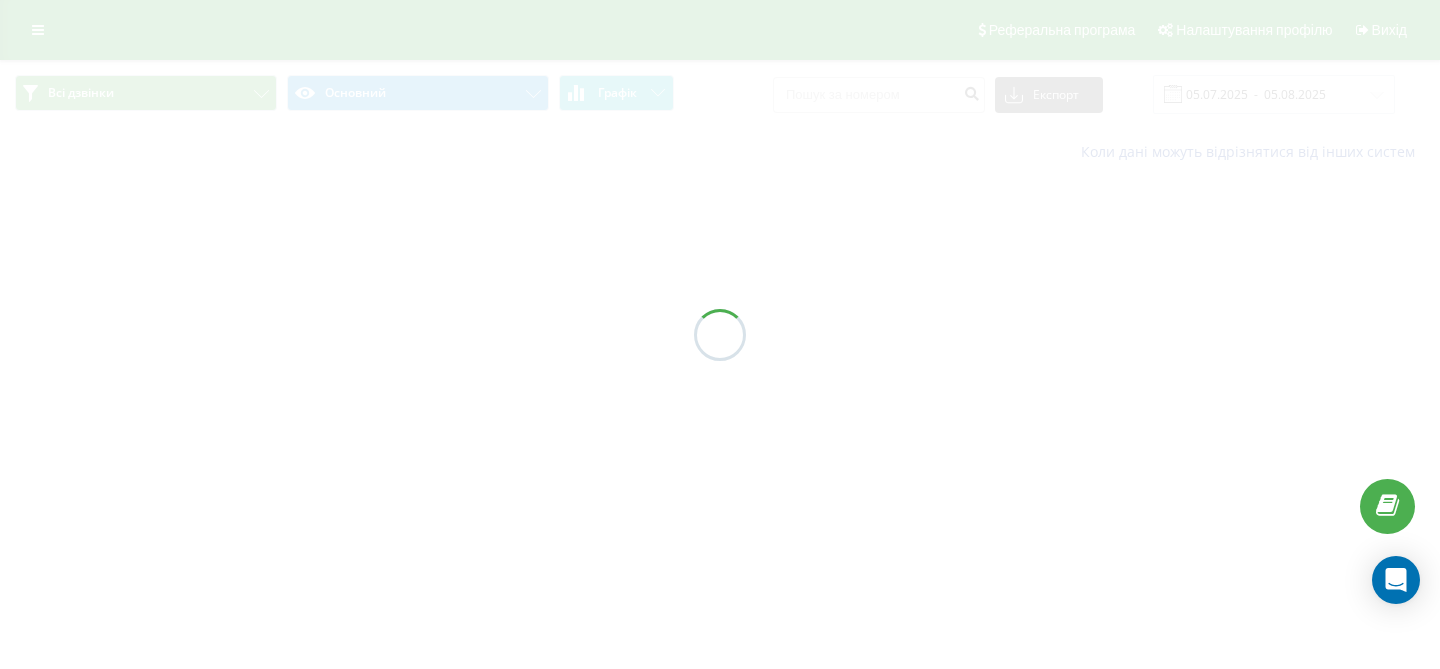 scroll, scrollTop: 0, scrollLeft: 0, axis: both 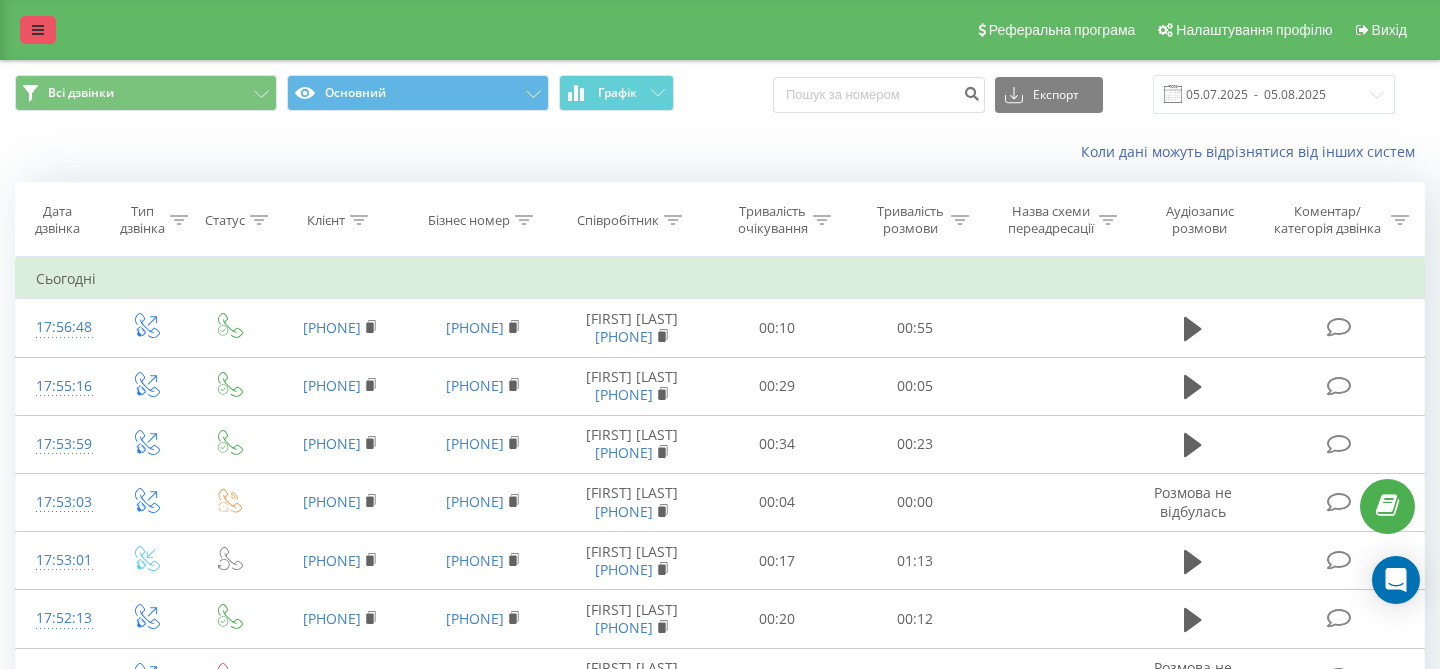 click at bounding box center [38, 30] 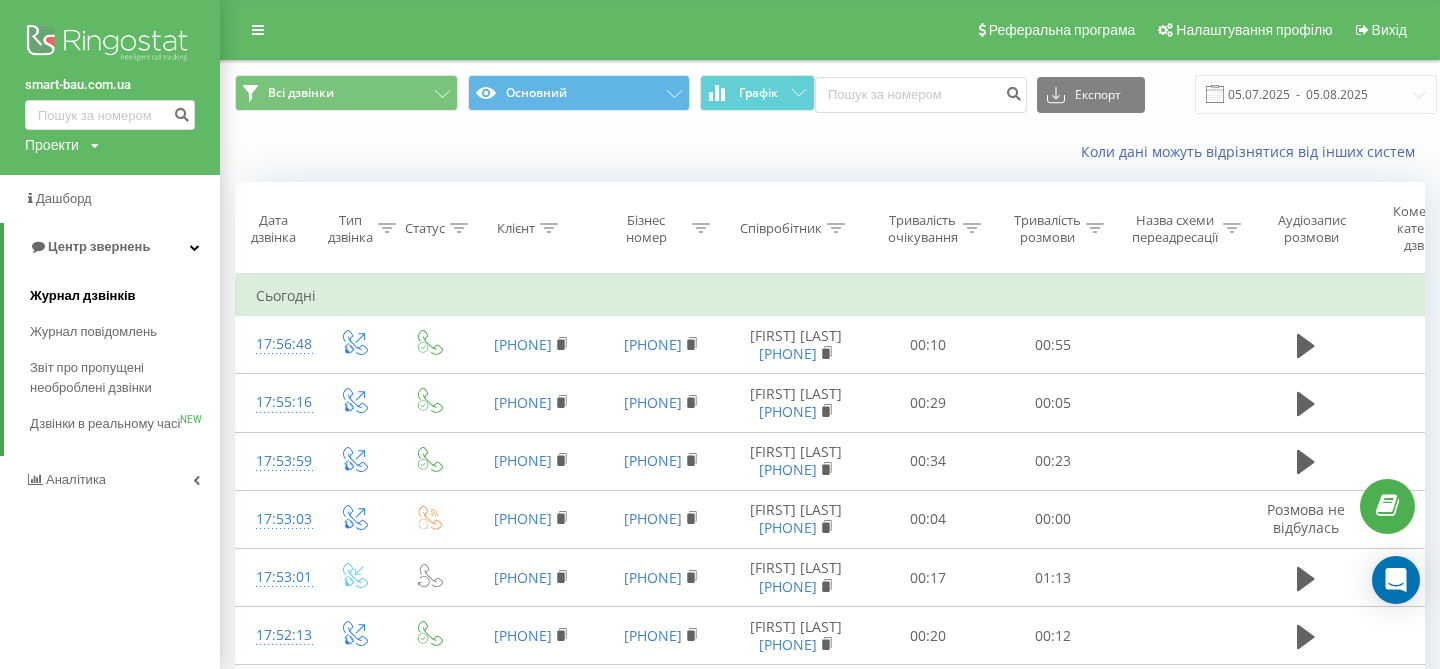 click on "Журнал дзвінків" at bounding box center (83, 296) 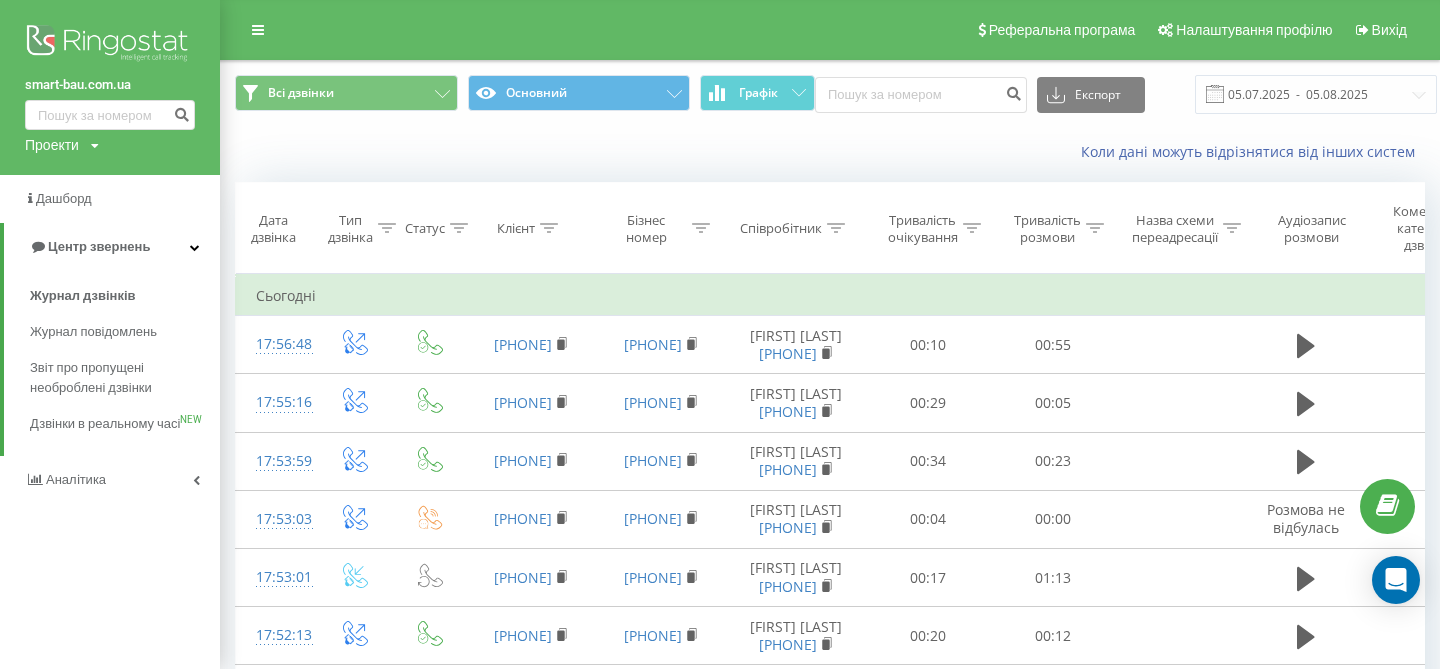 click on "Коли дані можуть відрізнятися вiд інших систем" at bounding box center (830, 152) 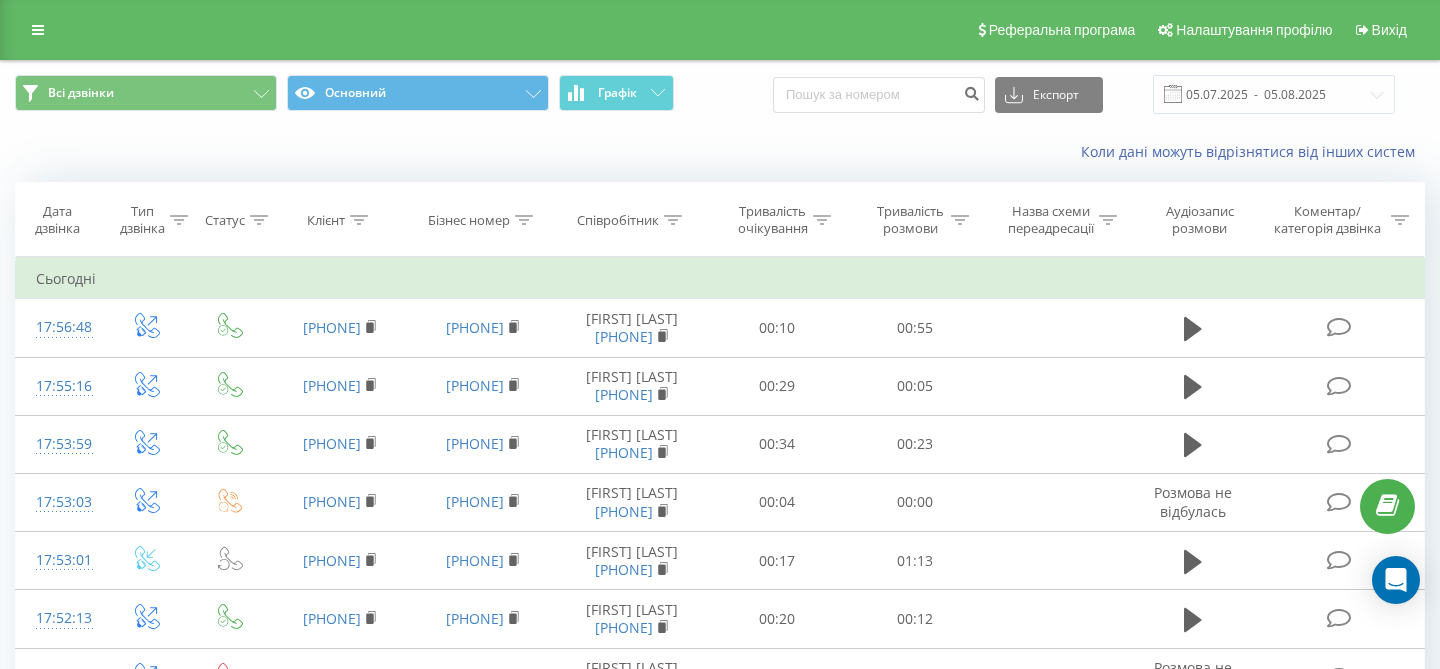 scroll, scrollTop: 0, scrollLeft: 0, axis: both 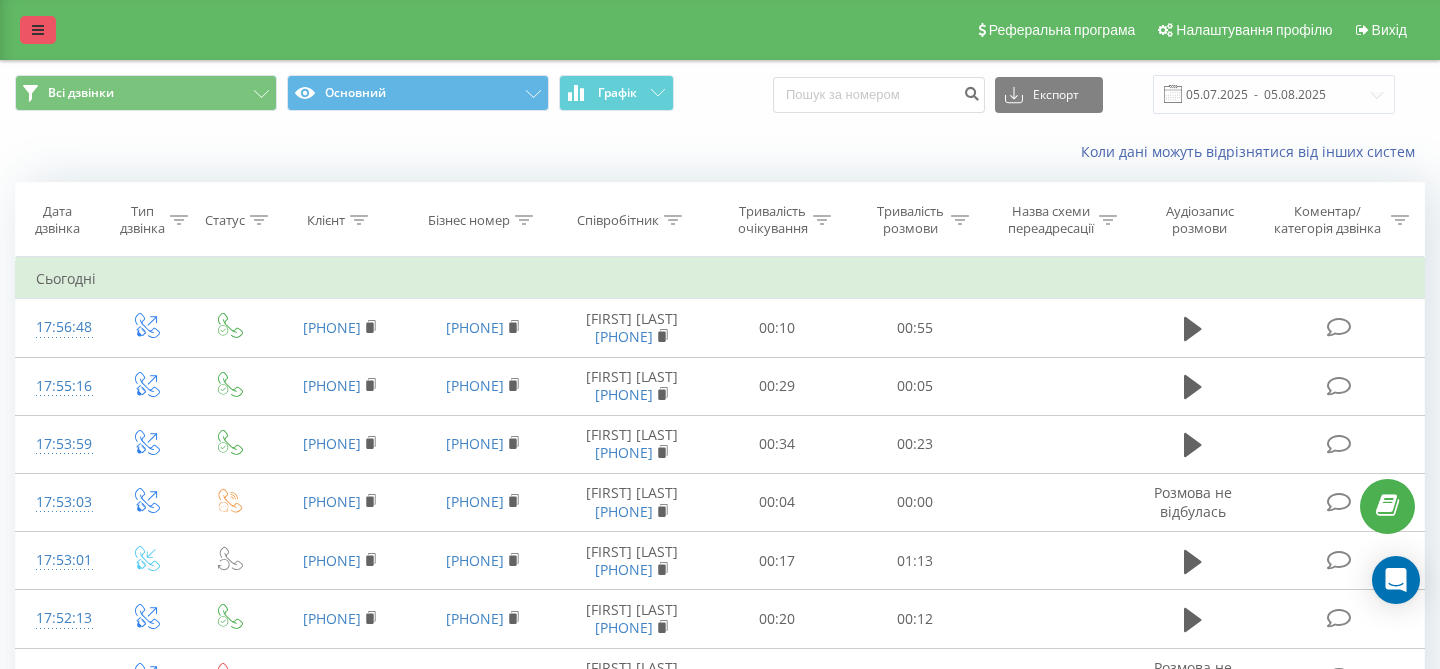click at bounding box center [38, 30] 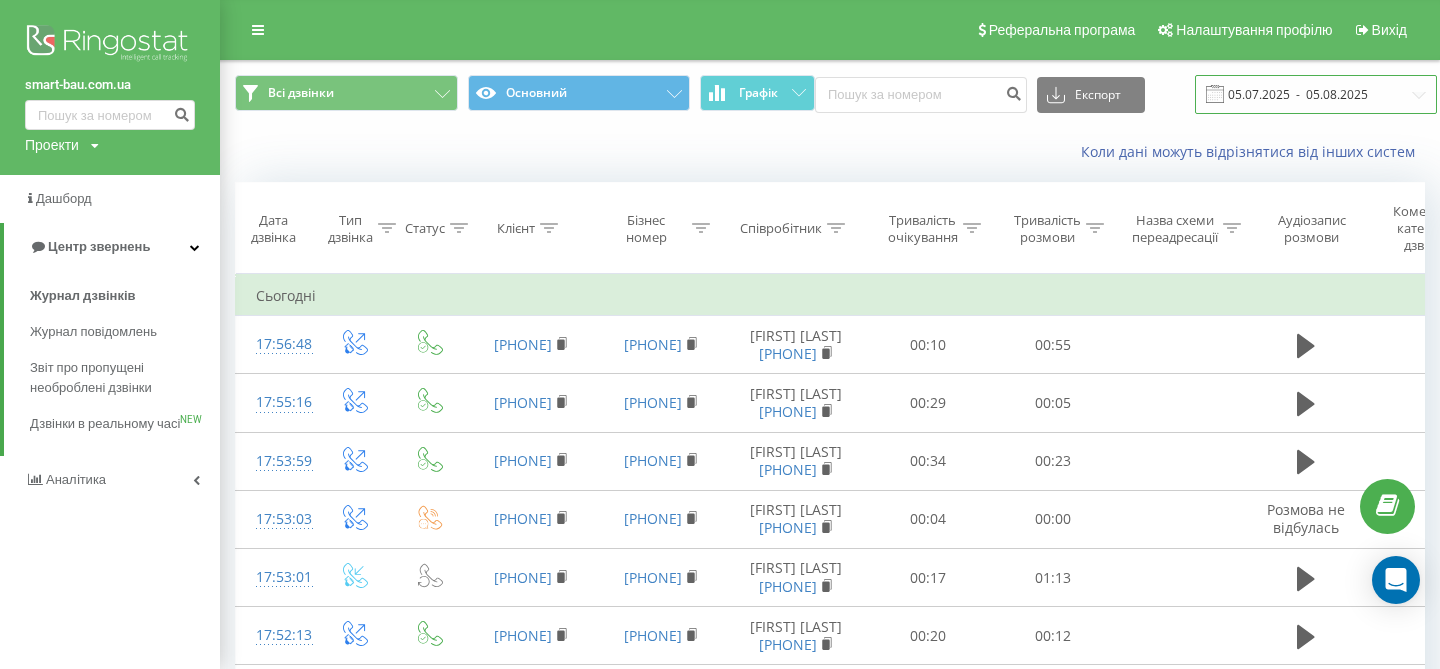 click on "05.07.2025  -  05.08.2025" at bounding box center [1316, 94] 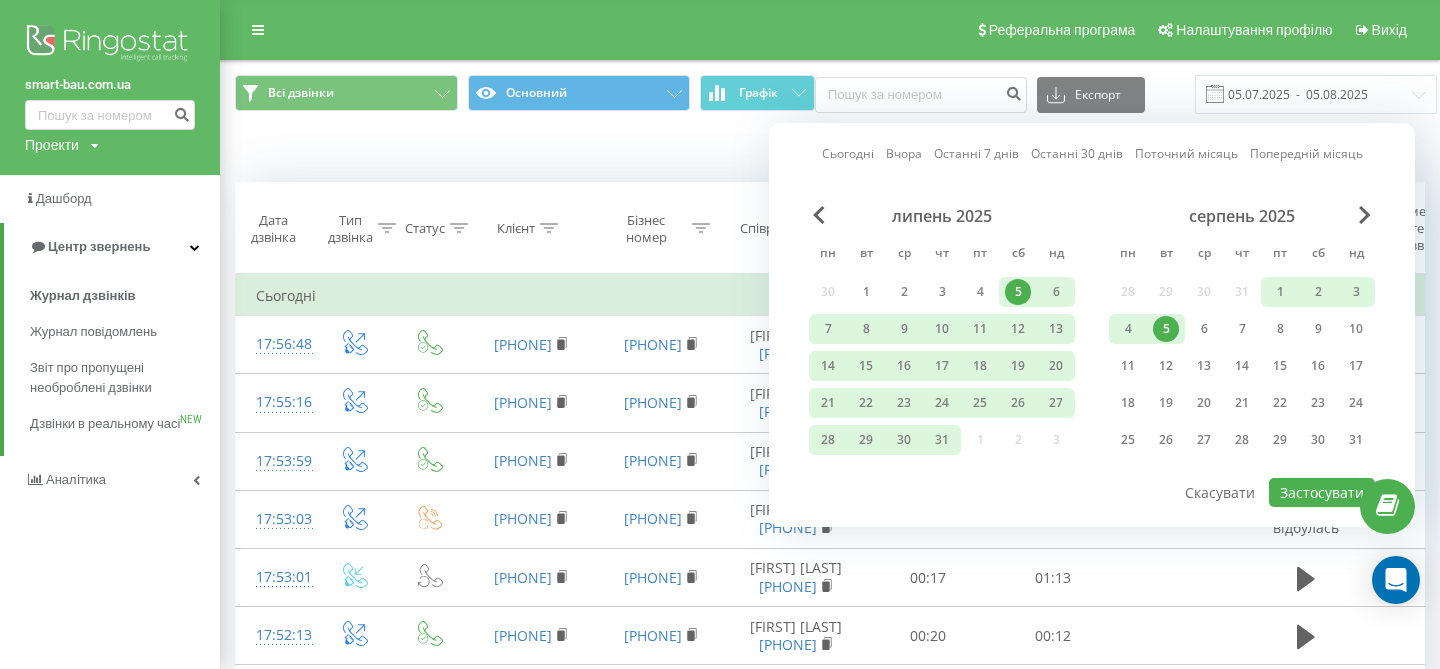 click on "5" at bounding box center (1166, 329) 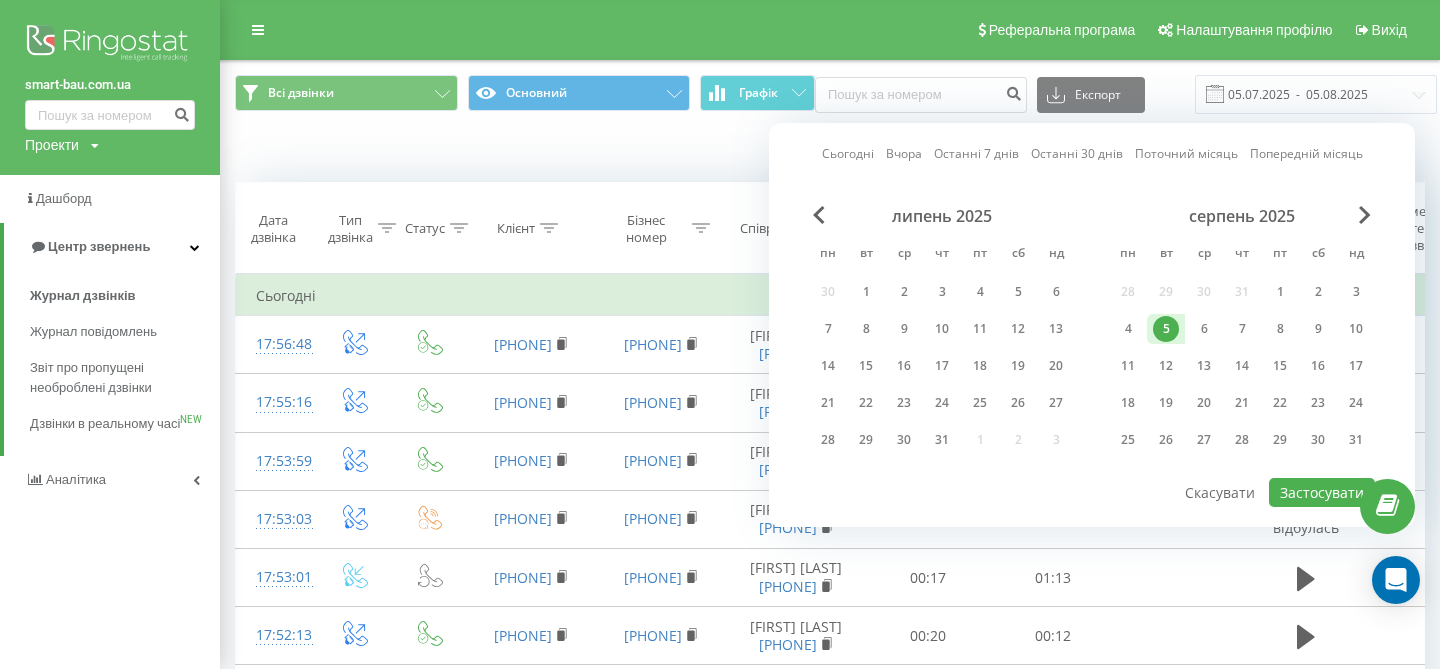 click on "Коли дані можуть відрізнятися вiд інших систем" at bounding box center [830, 152] 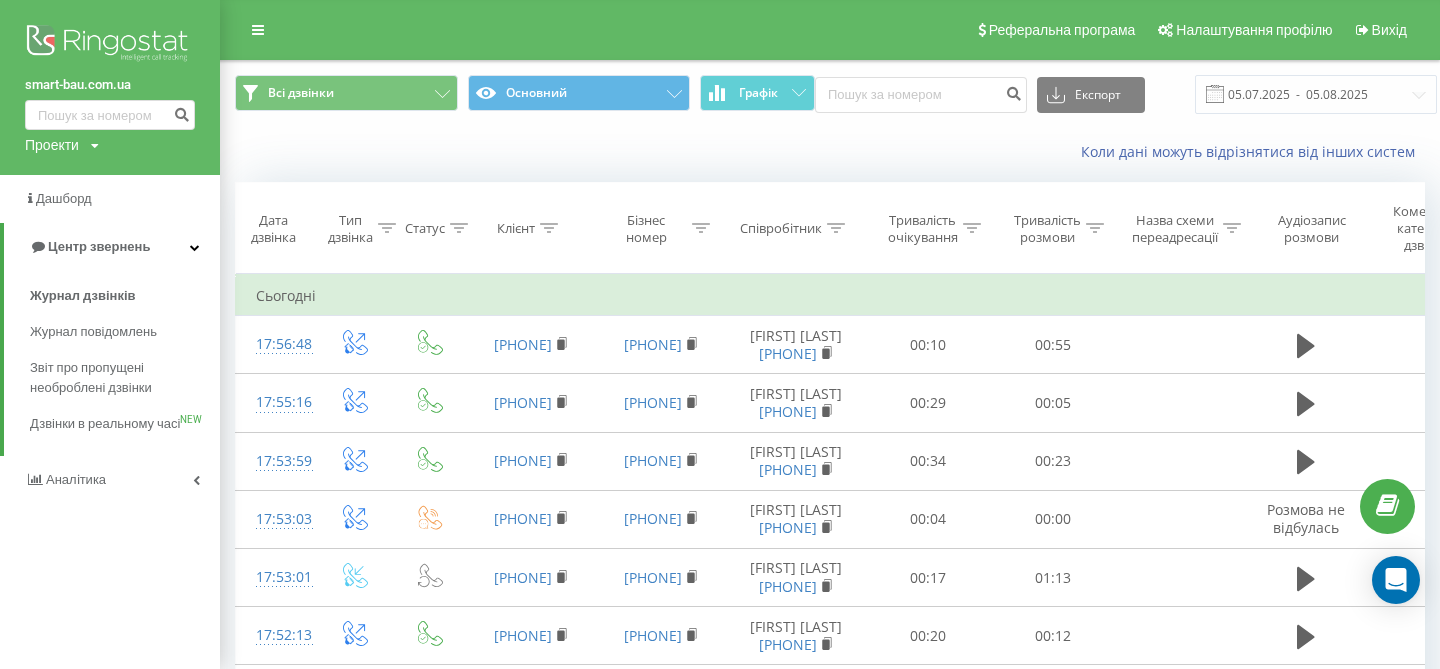 click on "Коли дані можуть відрізнятися вiд інших систем" at bounding box center [830, 152] 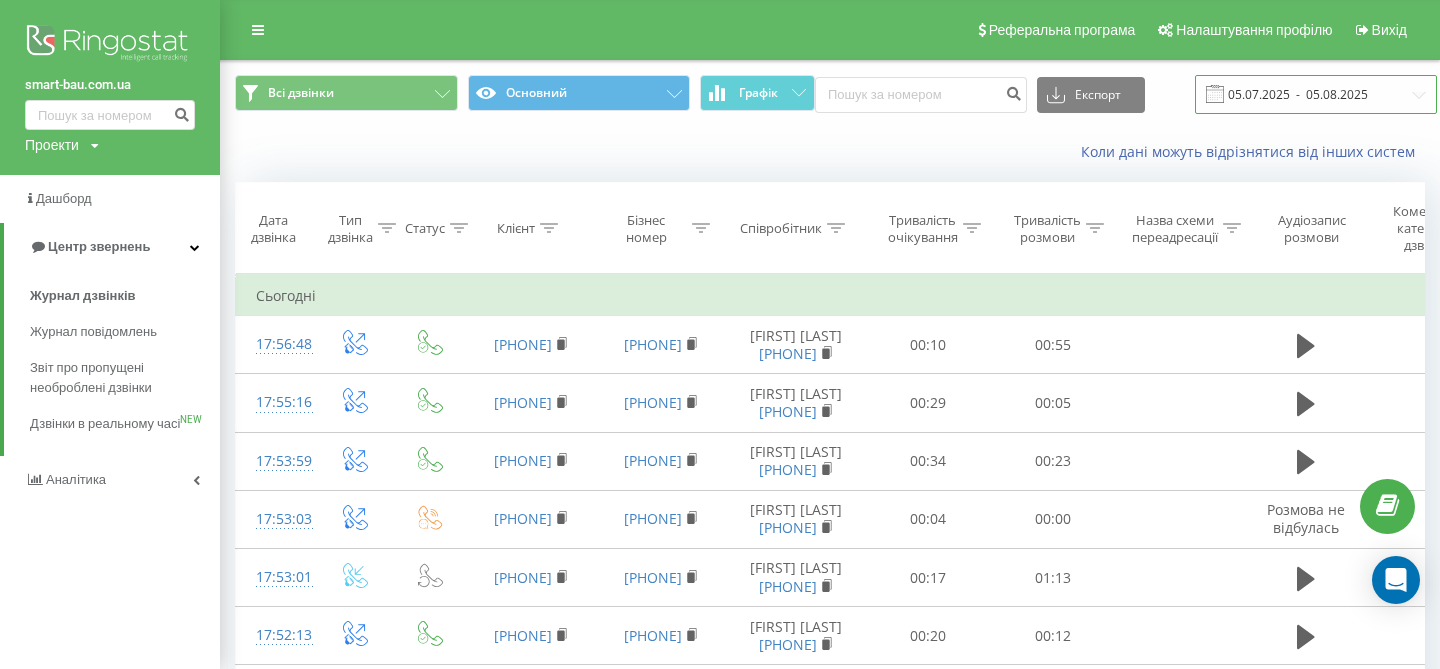 click on "05.07.2025  -  05.08.2025" at bounding box center (1316, 94) 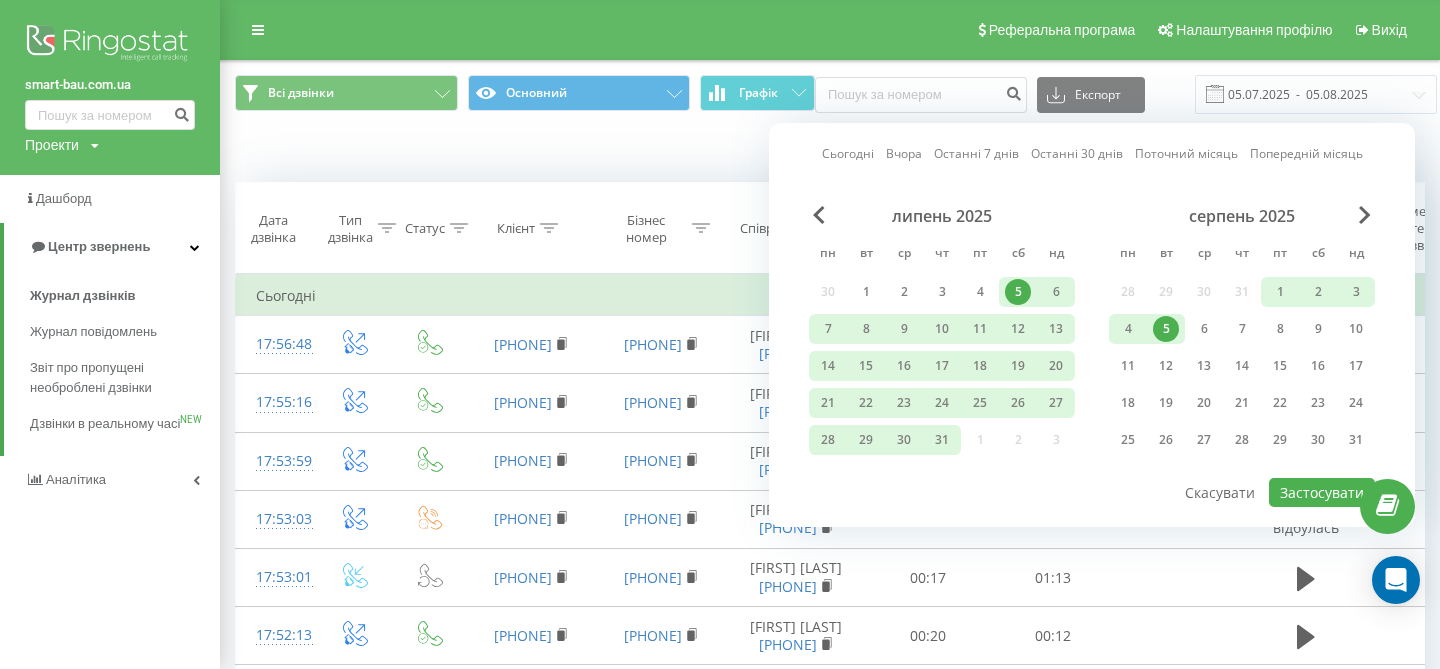 click on "5" at bounding box center [1166, 329] 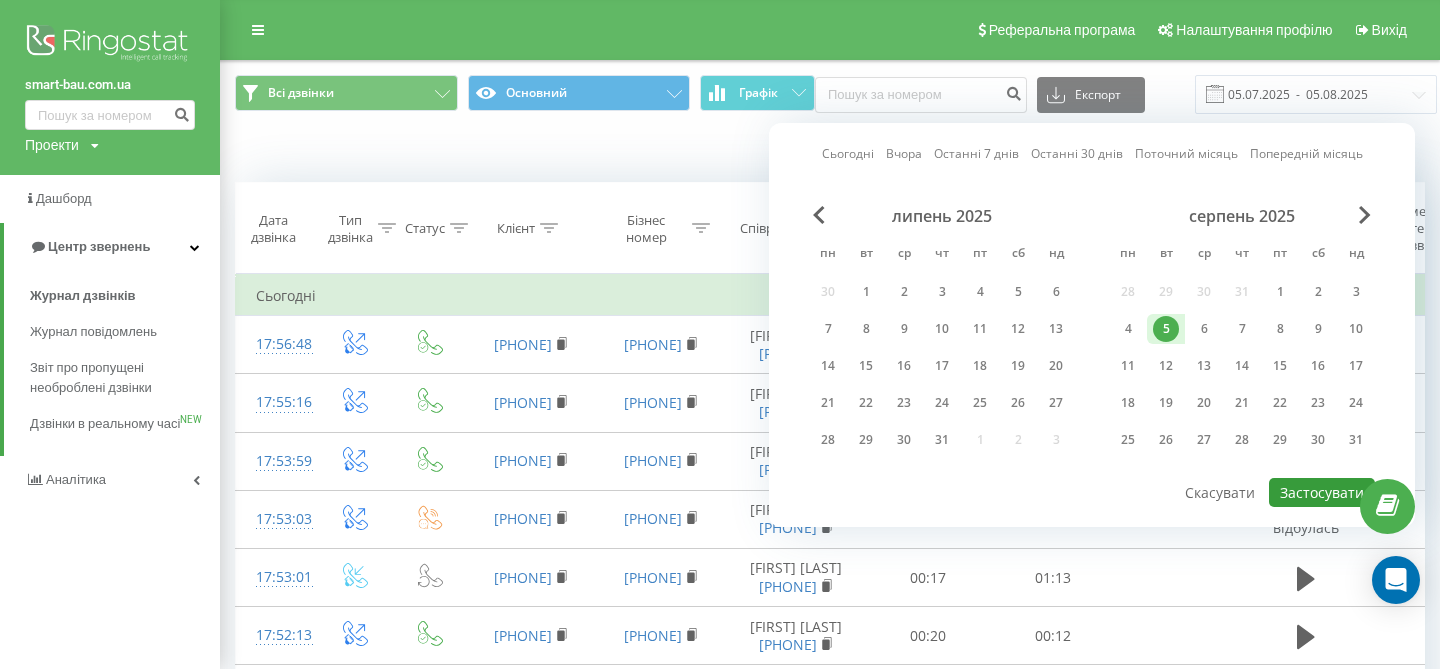 click on "Застосувати" at bounding box center [1322, 492] 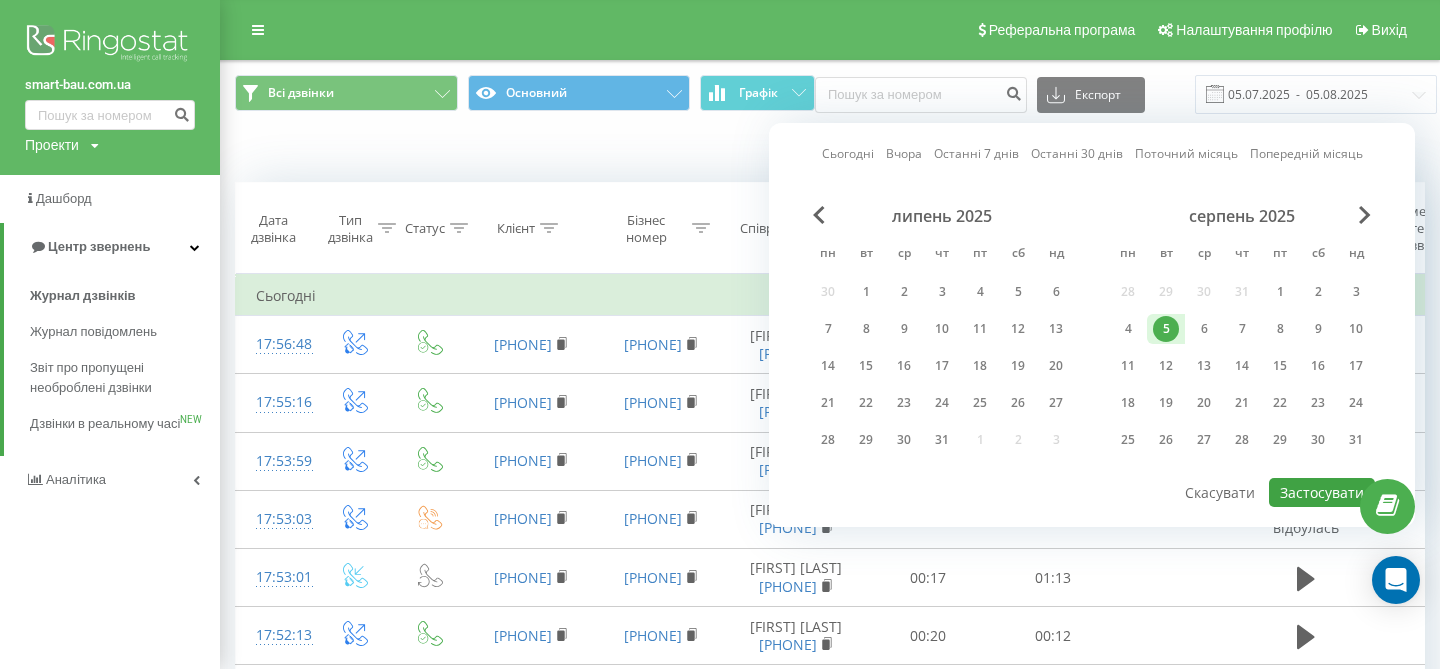 type on "05.08.2025  -  05.08.2025" 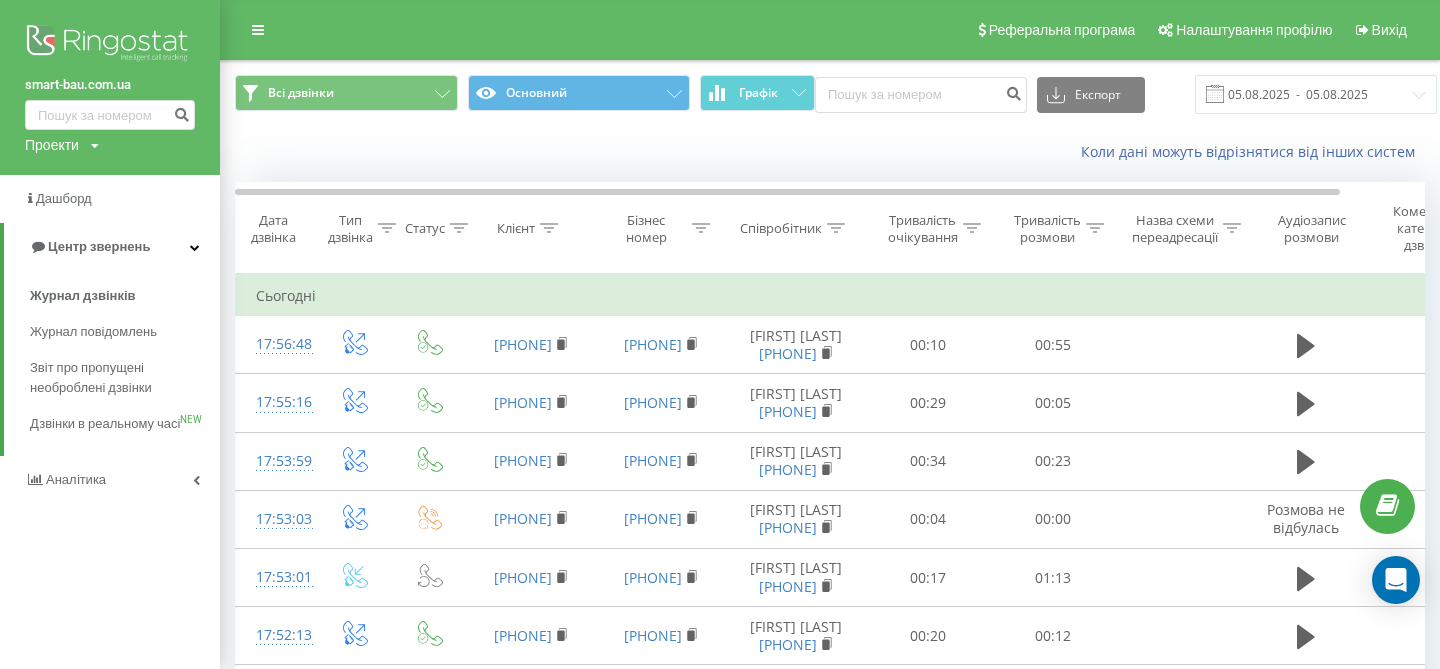 click on "Коли дані можуть відрізнятися вiд інших систем" at bounding box center [830, 152] 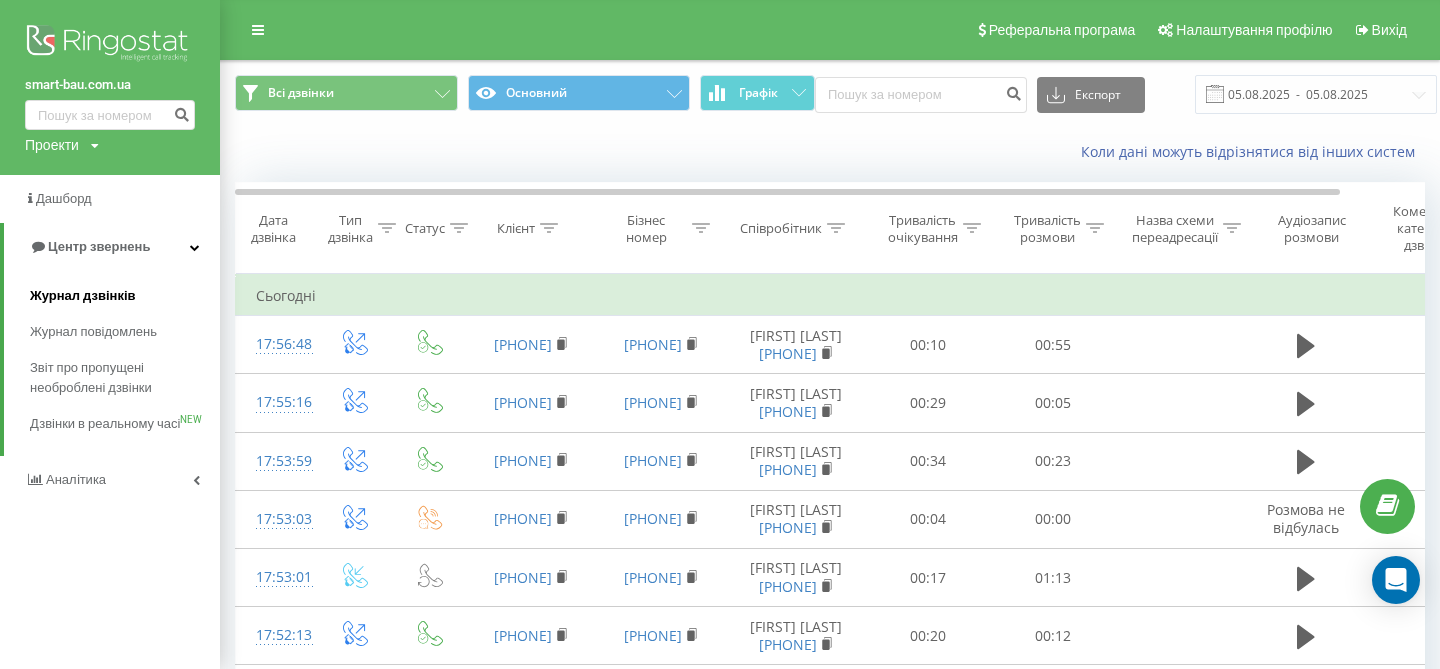 click on "Журнал дзвінків" at bounding box center (83, 296) 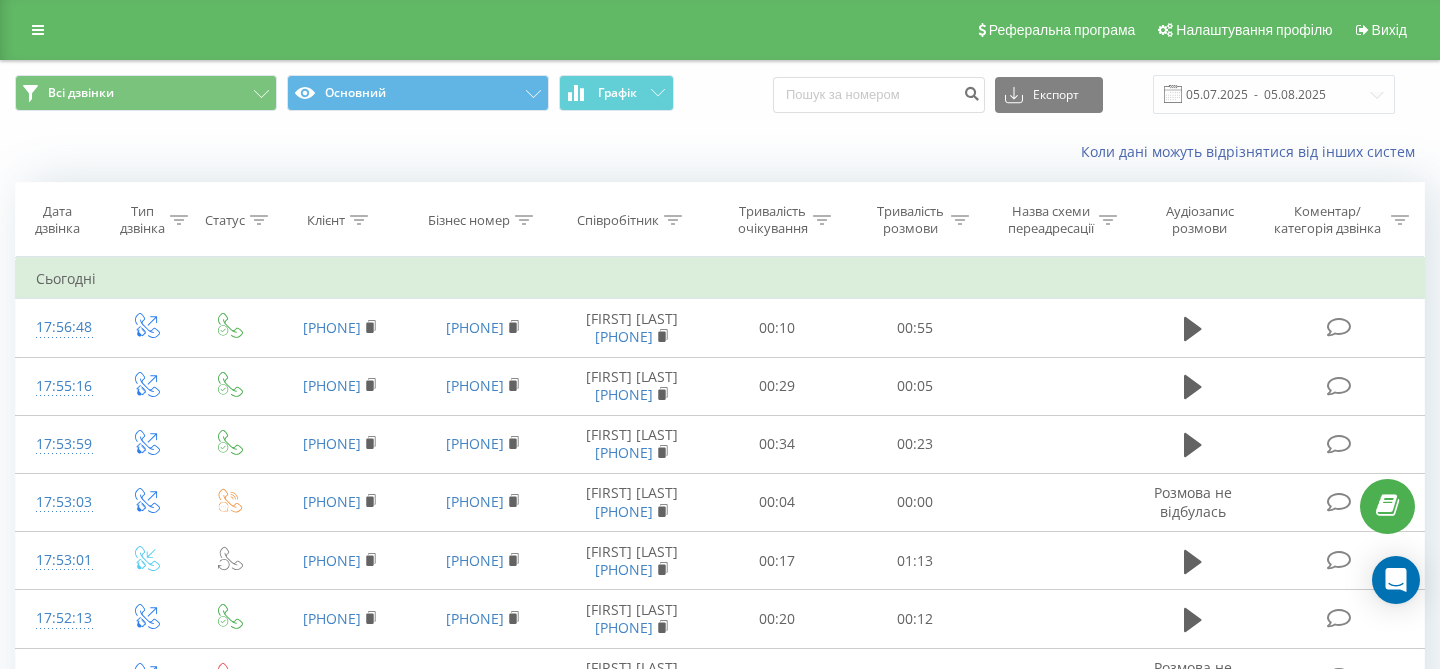scroll, scrollTop: 0, scrollLeft: 0, axis: both 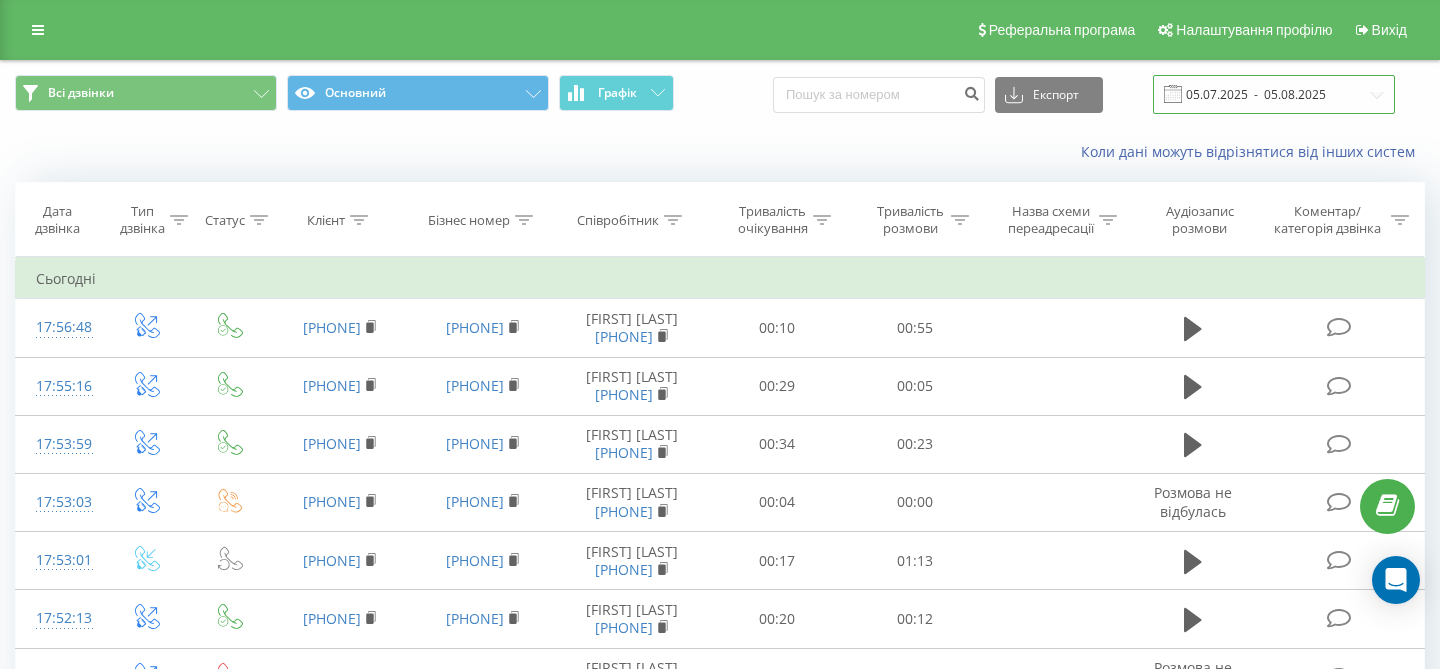 click on "05.07.2025  -  05.08.2025" at bounding box center (1274, 94) 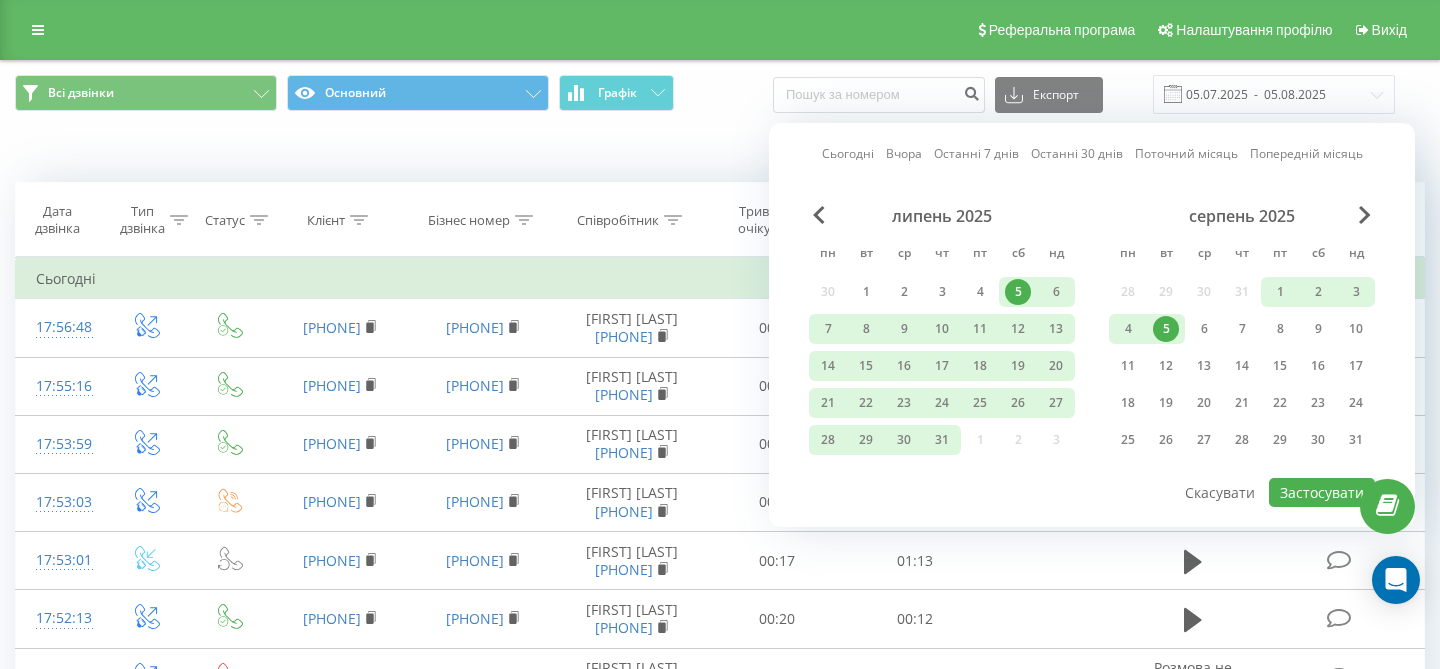 click on "5" at bounding box center (1166, 329) 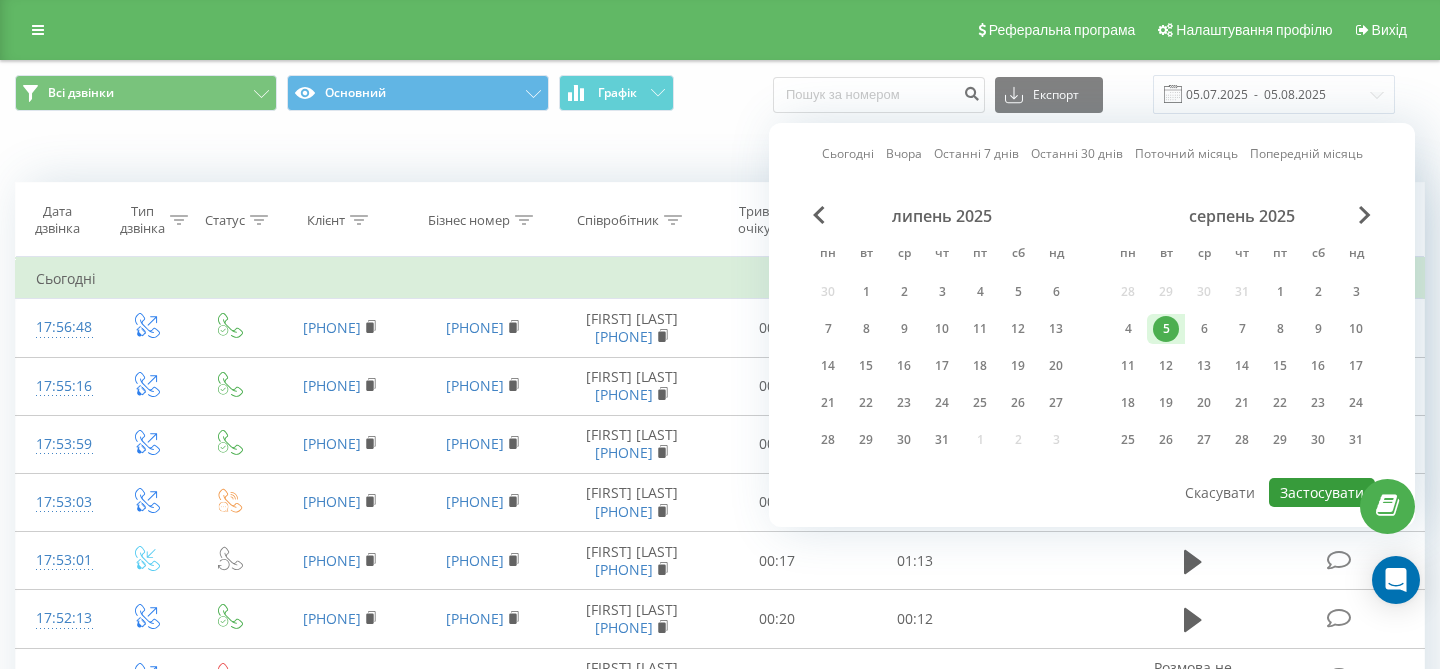 click on "Застосувати" at bounding box center [1322, 492] 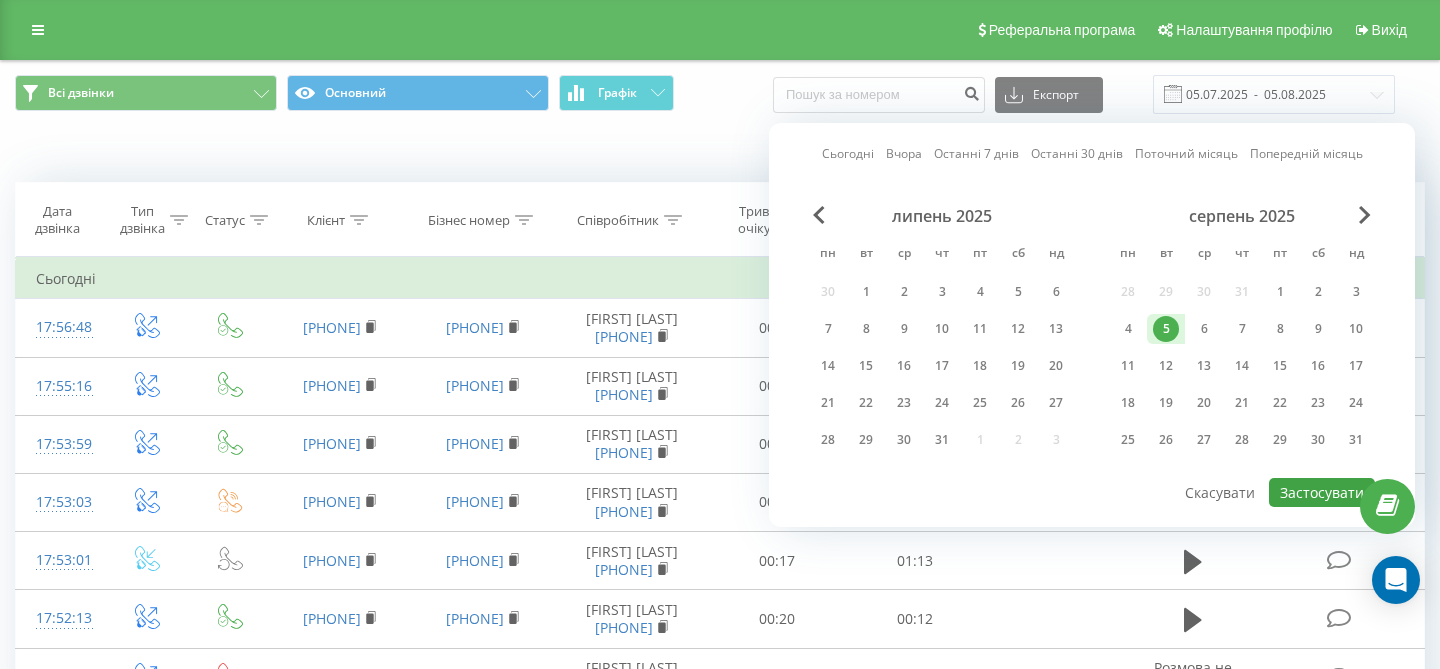 type on "05.08.2025  -  05.08.2025" 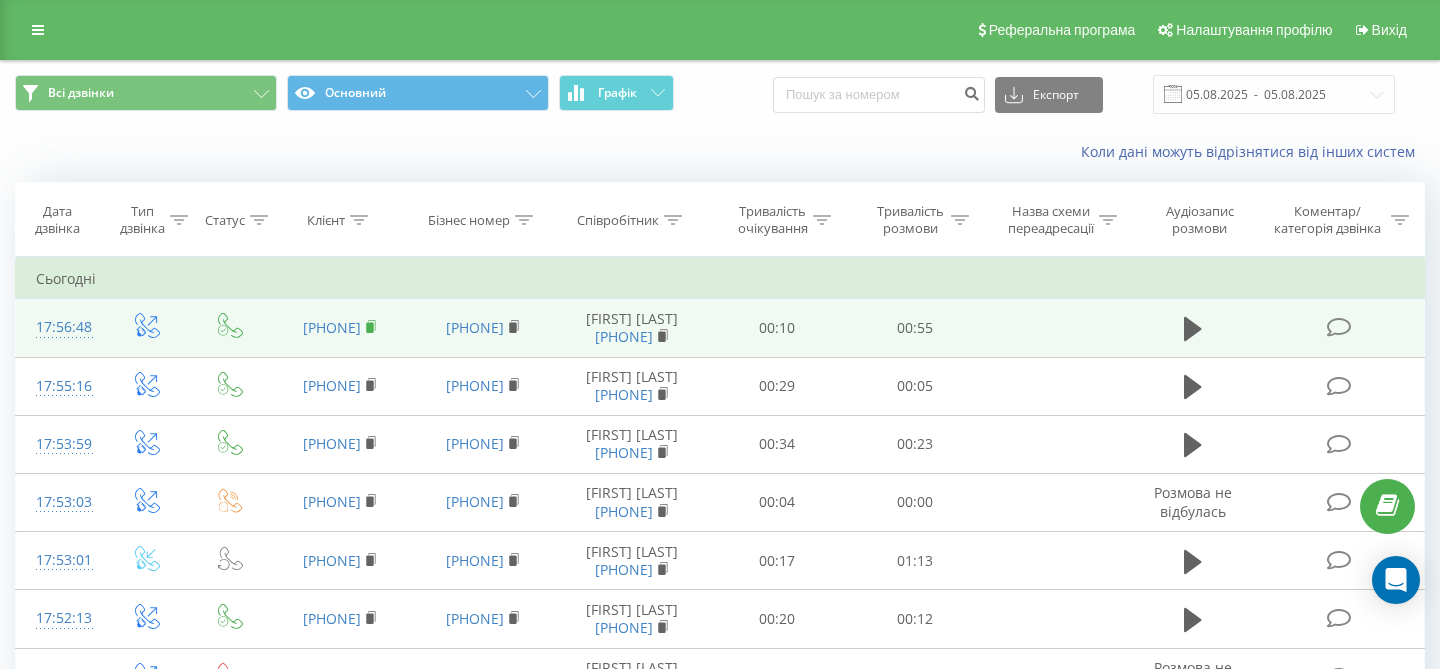 click 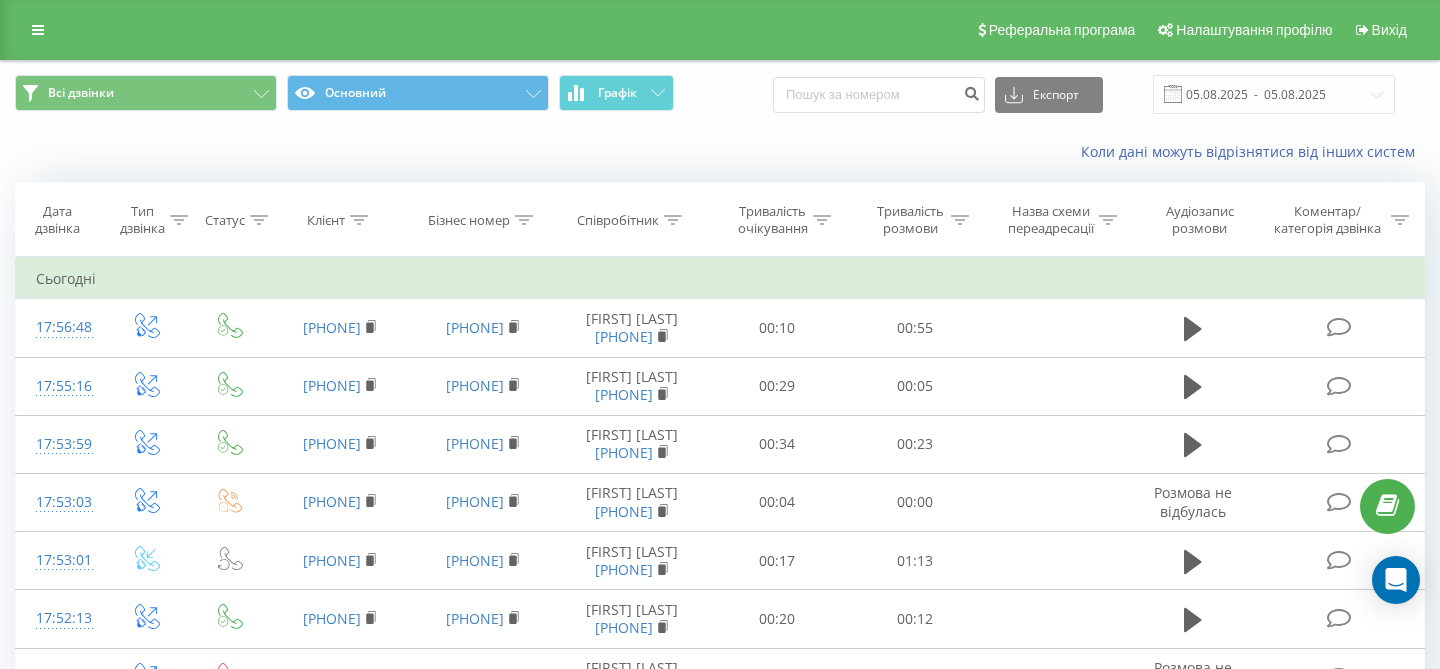 click on "Коли дані можуть відрізнятися вiд інших систем" at bounding box center (989, 152) 